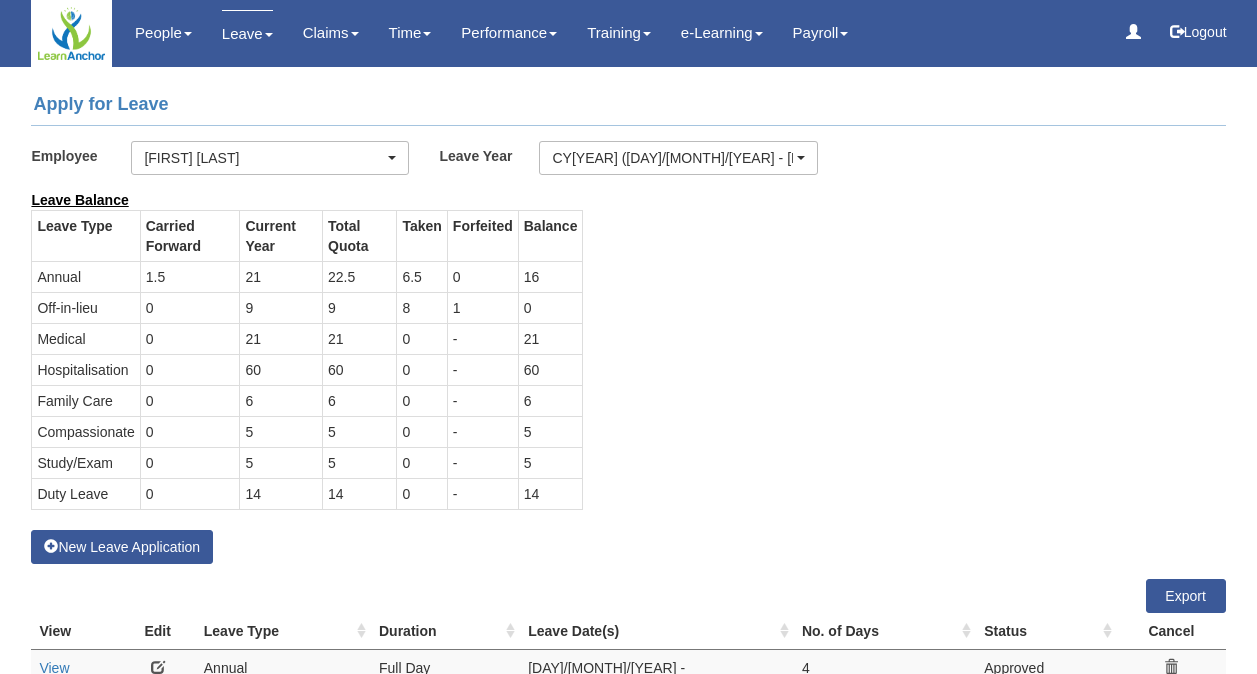 scroll, scrollTop: 0, scrollLeft: 0, axis: both 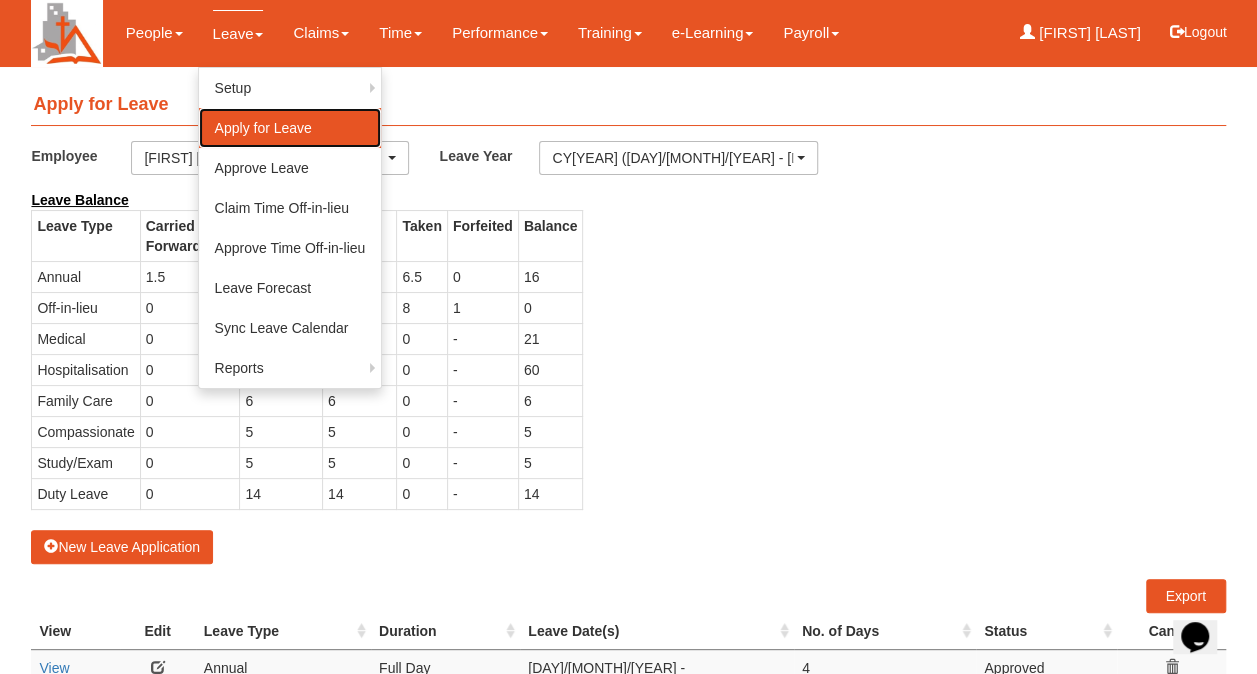 click on "Apply for Leave" at bounding box center (290, 128) 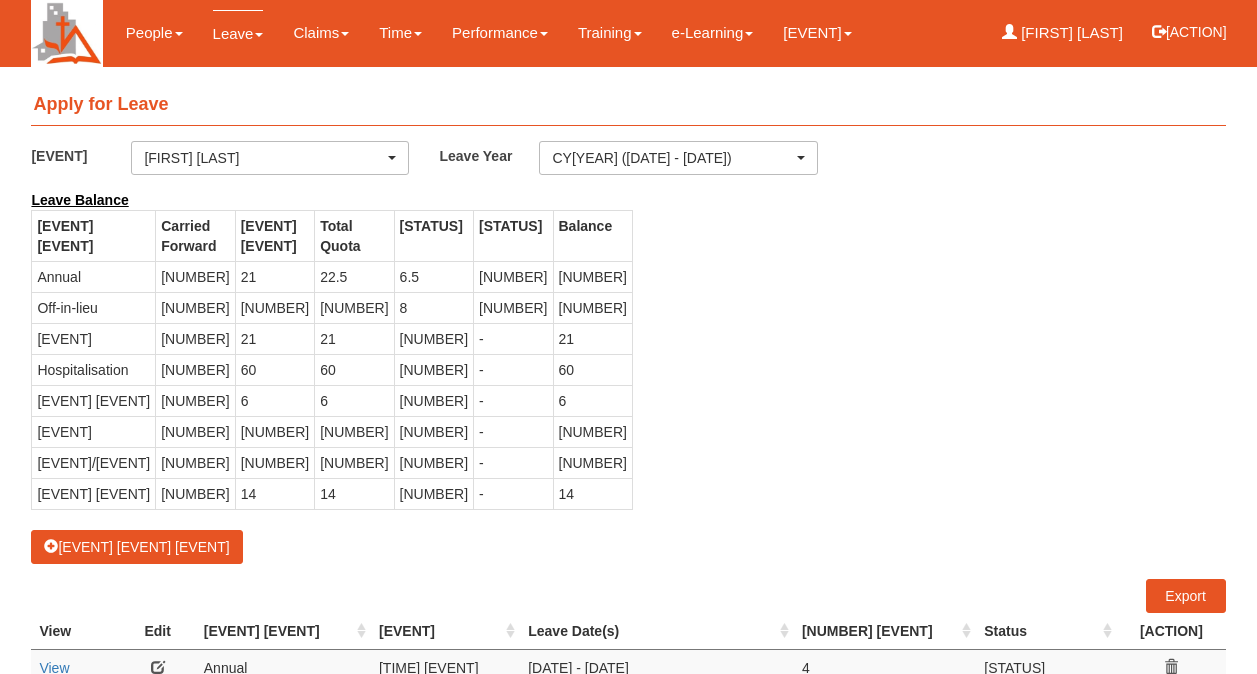 scroll, scrollTop: 0, scrollLeft: 0, axis: both 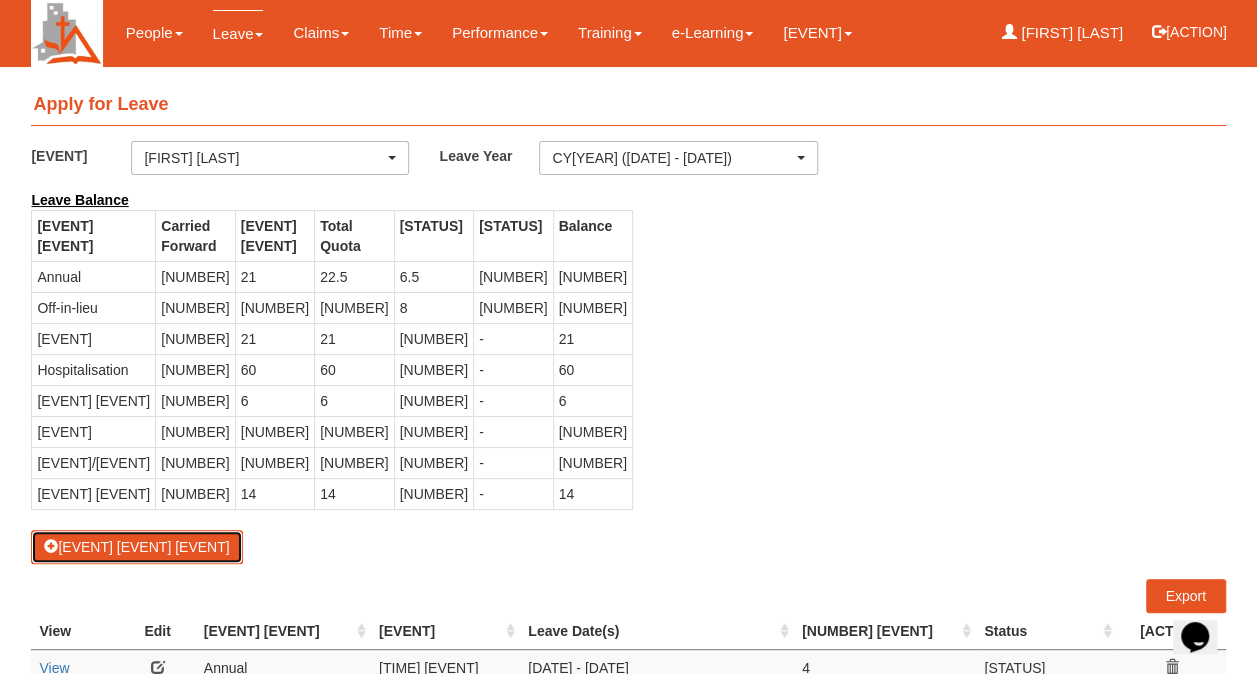 click on "New Leave Application" at bounding box center (136, 547) 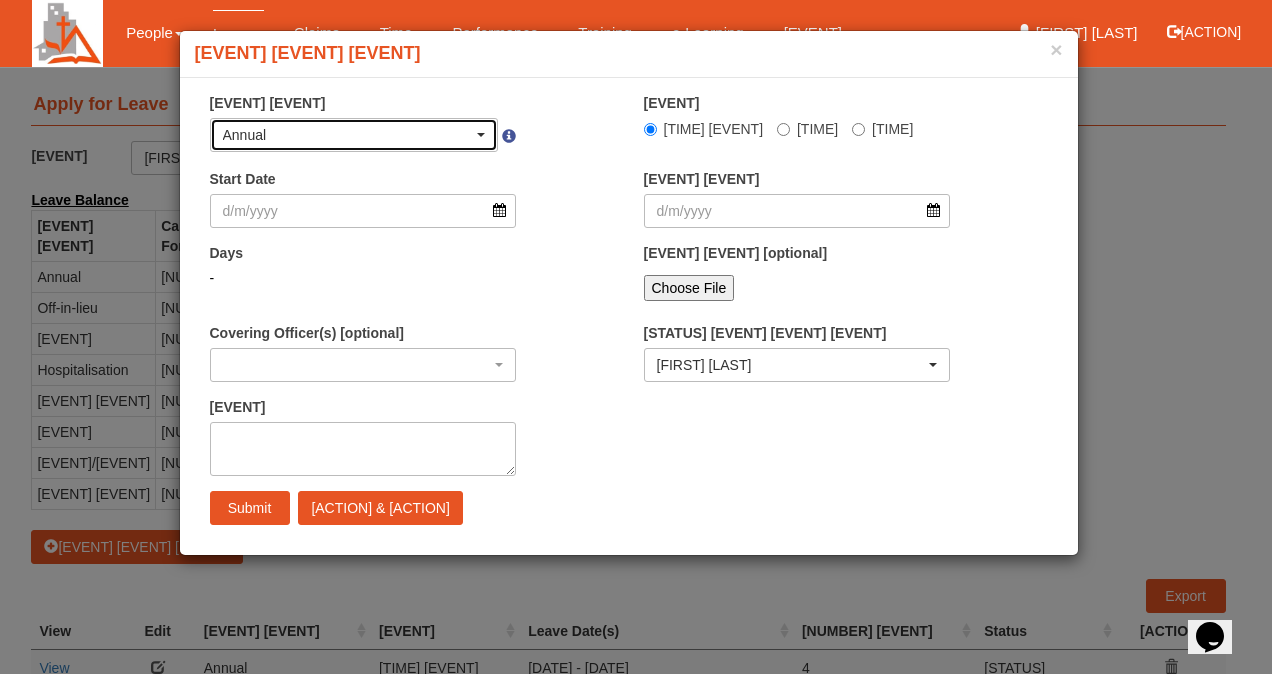 click at bounding box center (481, 135) 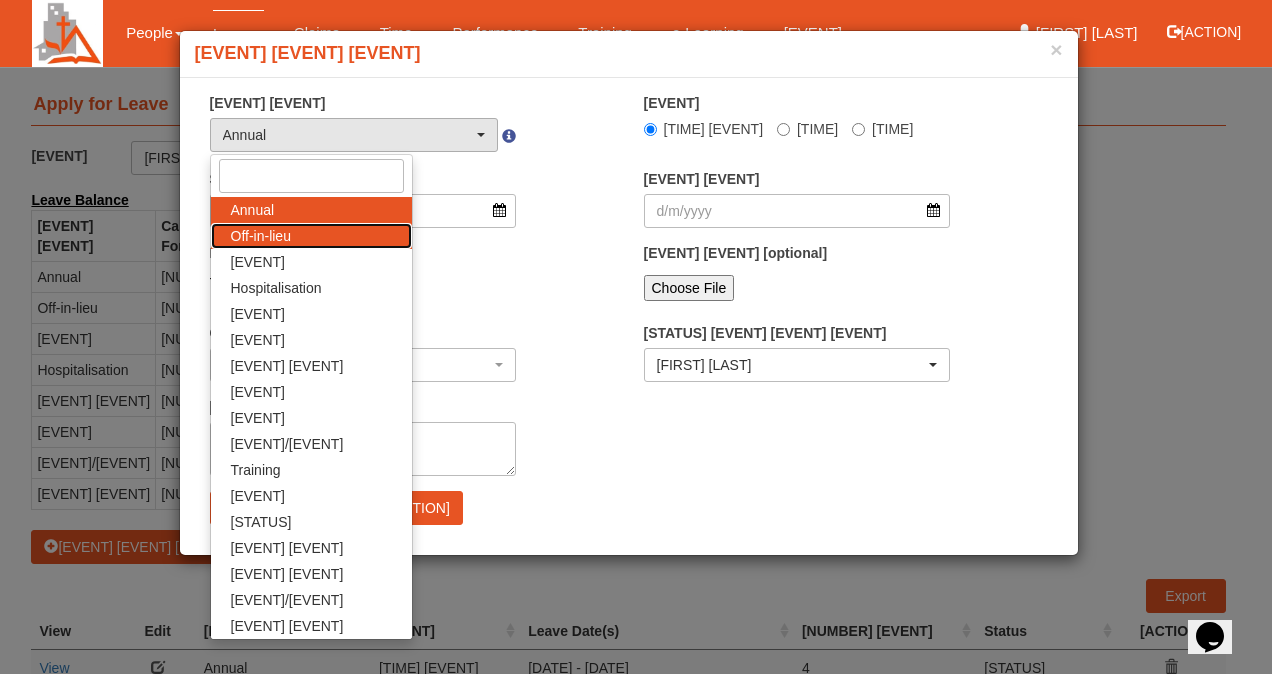 click on "Off-in-lieu" at bounding box center (253, 210) 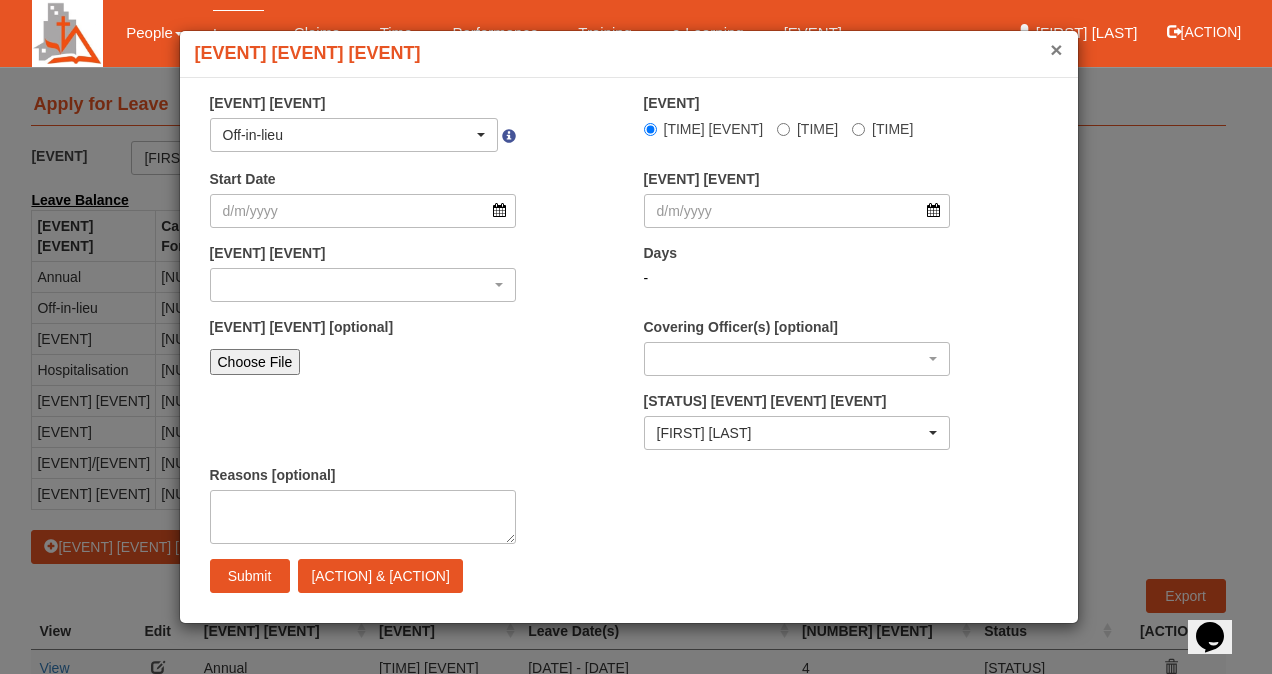 click on "×" at bounding box center [1056, 49] 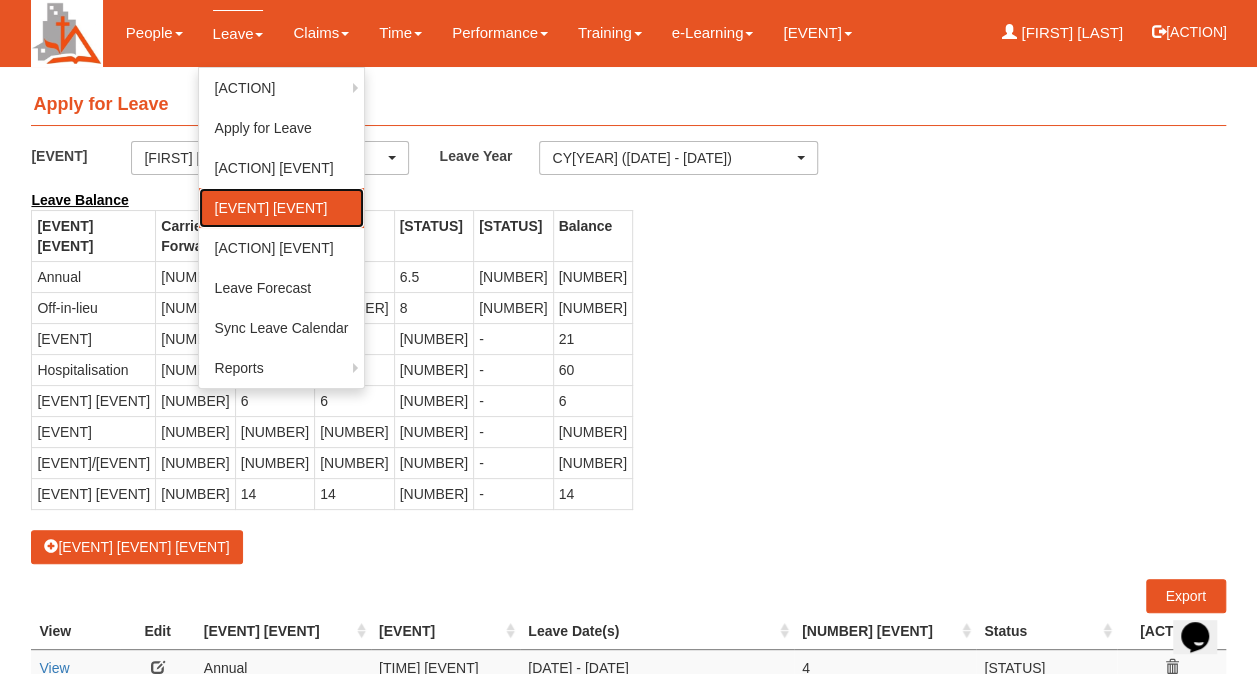 click on "Claim Time Off-in-lieu" at bounding box center [282, 208] 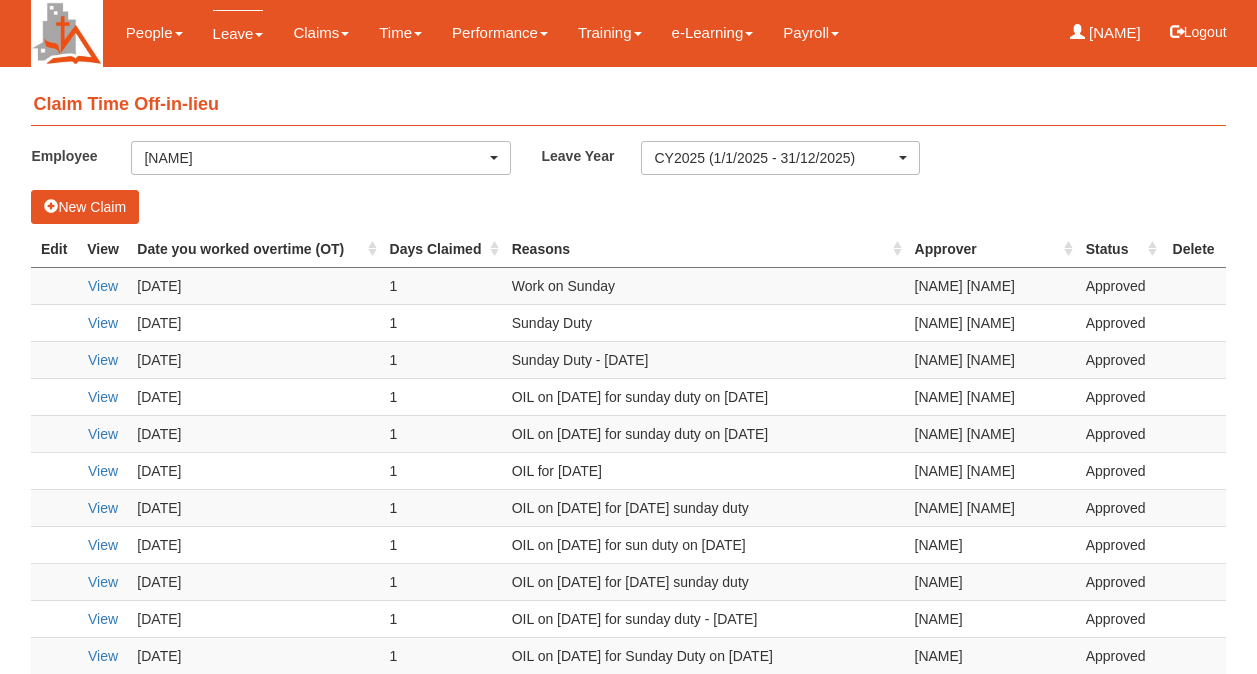 scroll, scrollTop: 0, scrollLeft: 0, axis: both 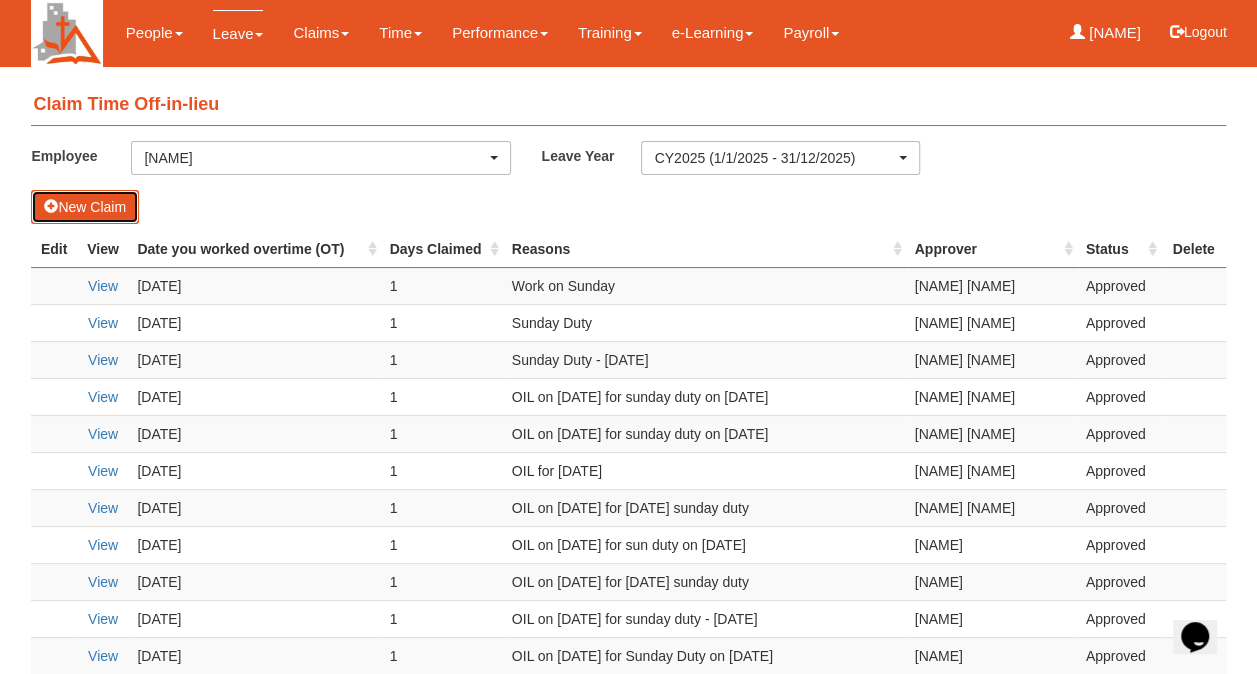 click on "New Claim" at bounding box center (85, 207) 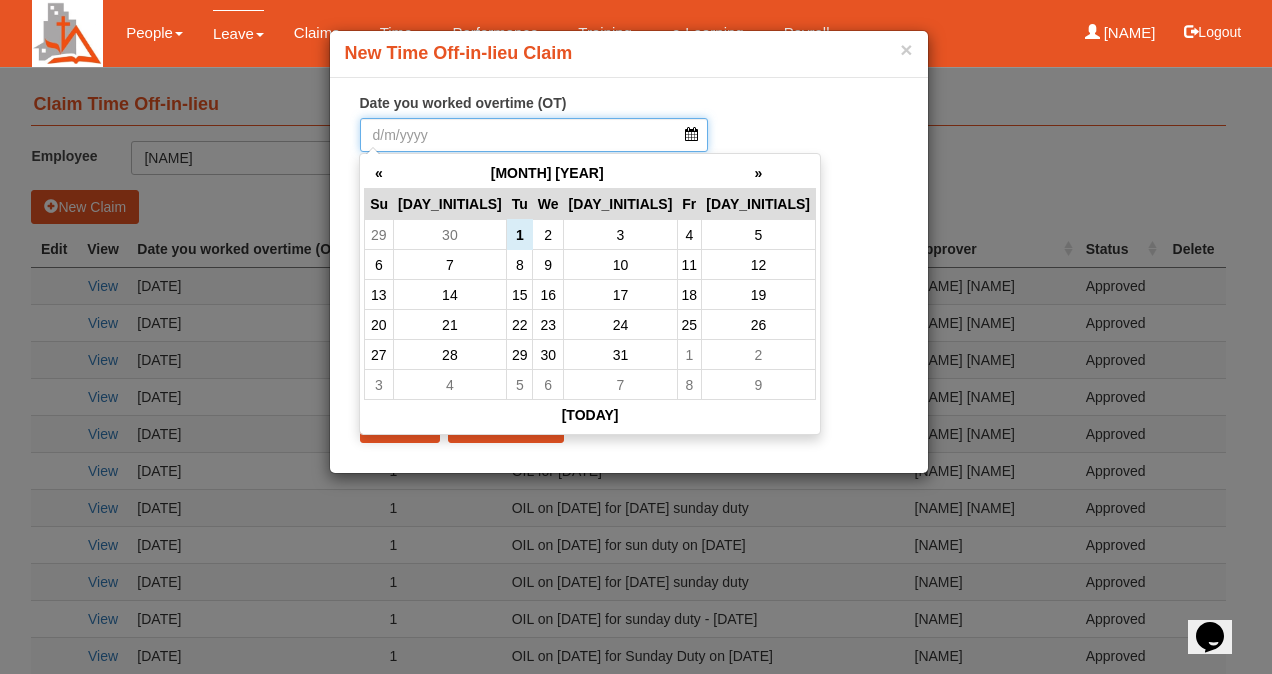 click on "Date you worked overtime (OT)" at bounding box center [534, 135] 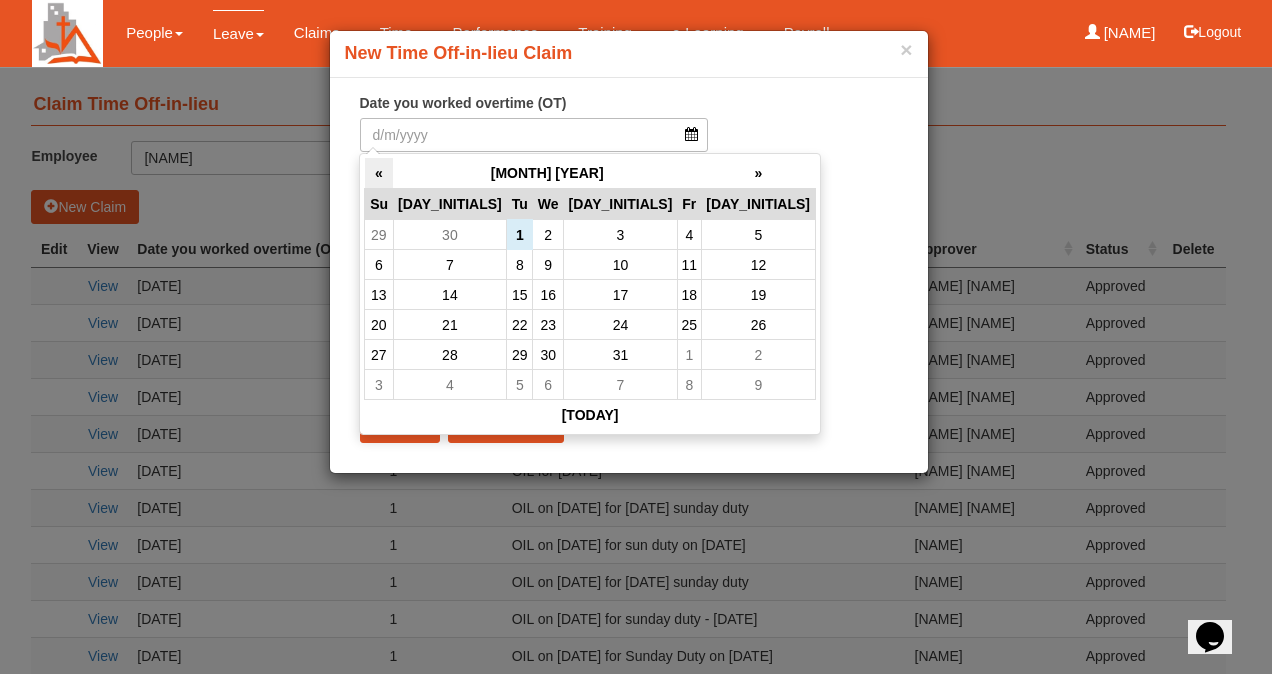 click on "«" at bounding box center (379, 173) 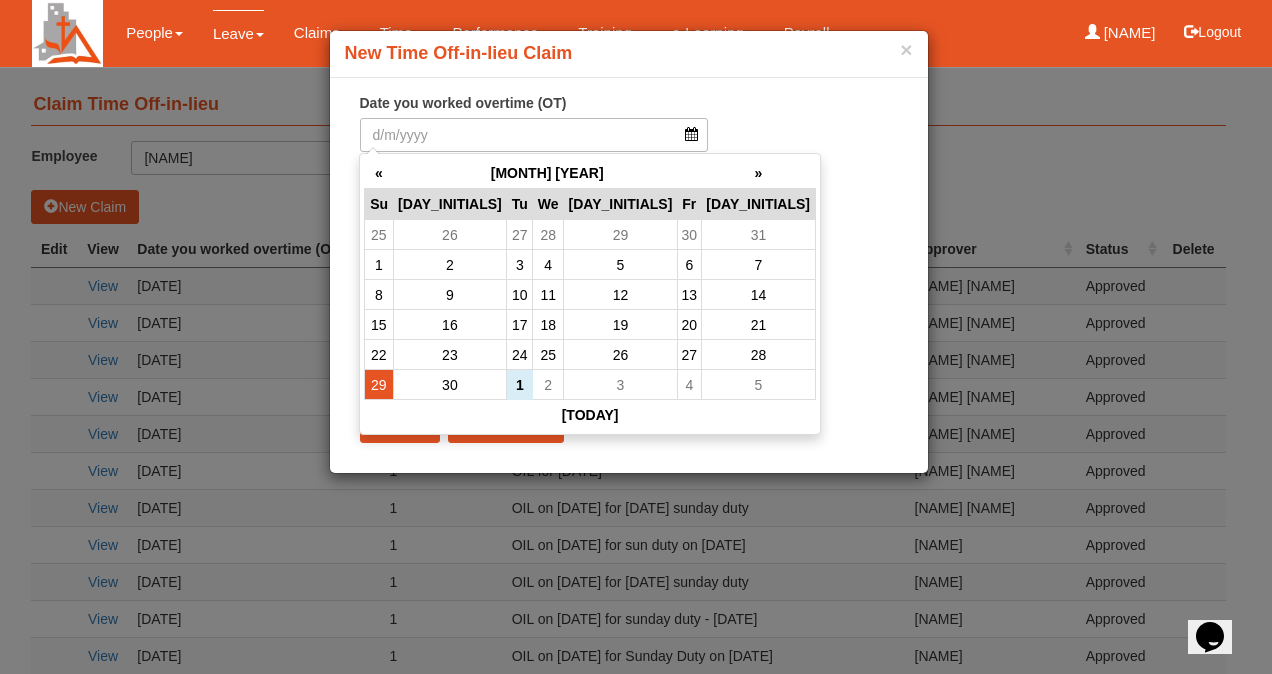 click on "29" at bounding box center [379, 235] 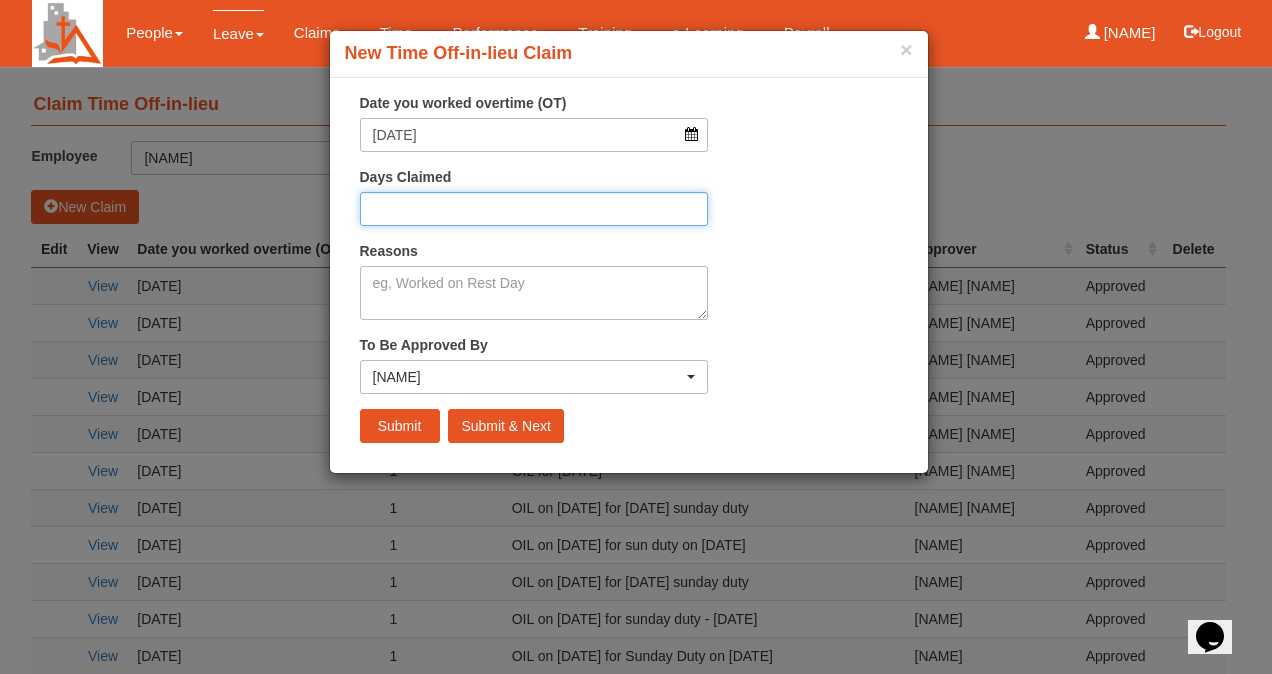 click on "Days Claimed" at bounding box center [534, 209] 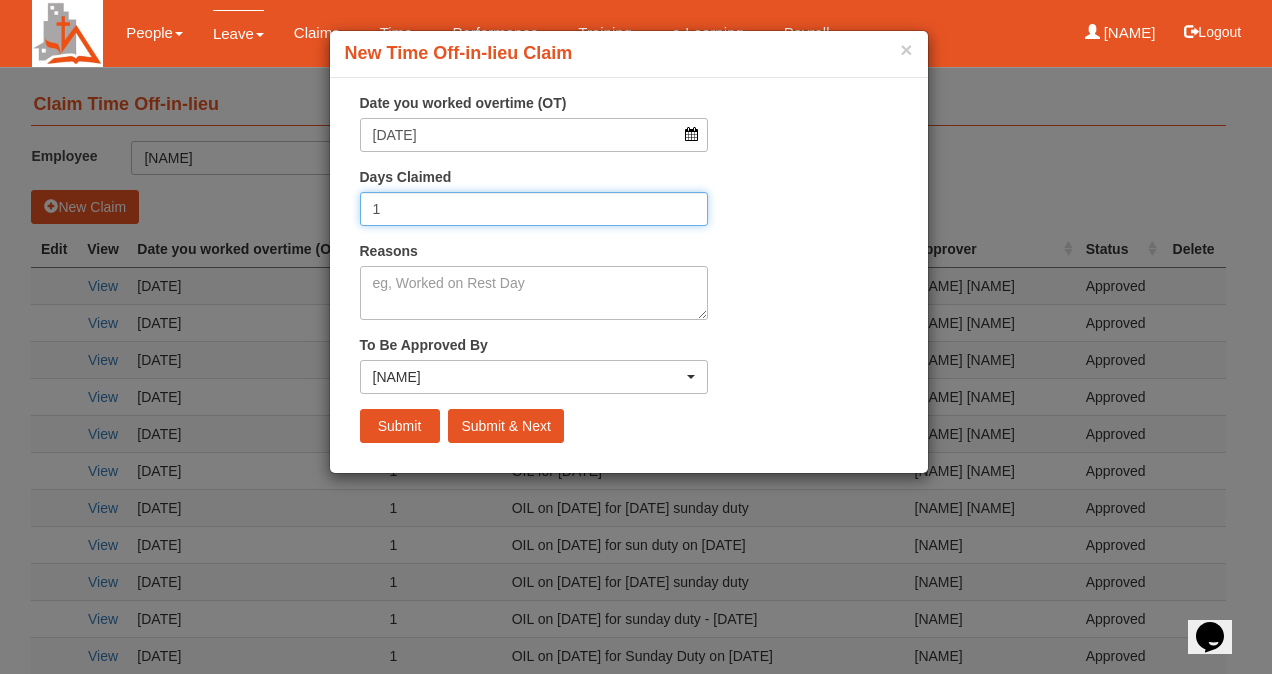 type on "1" 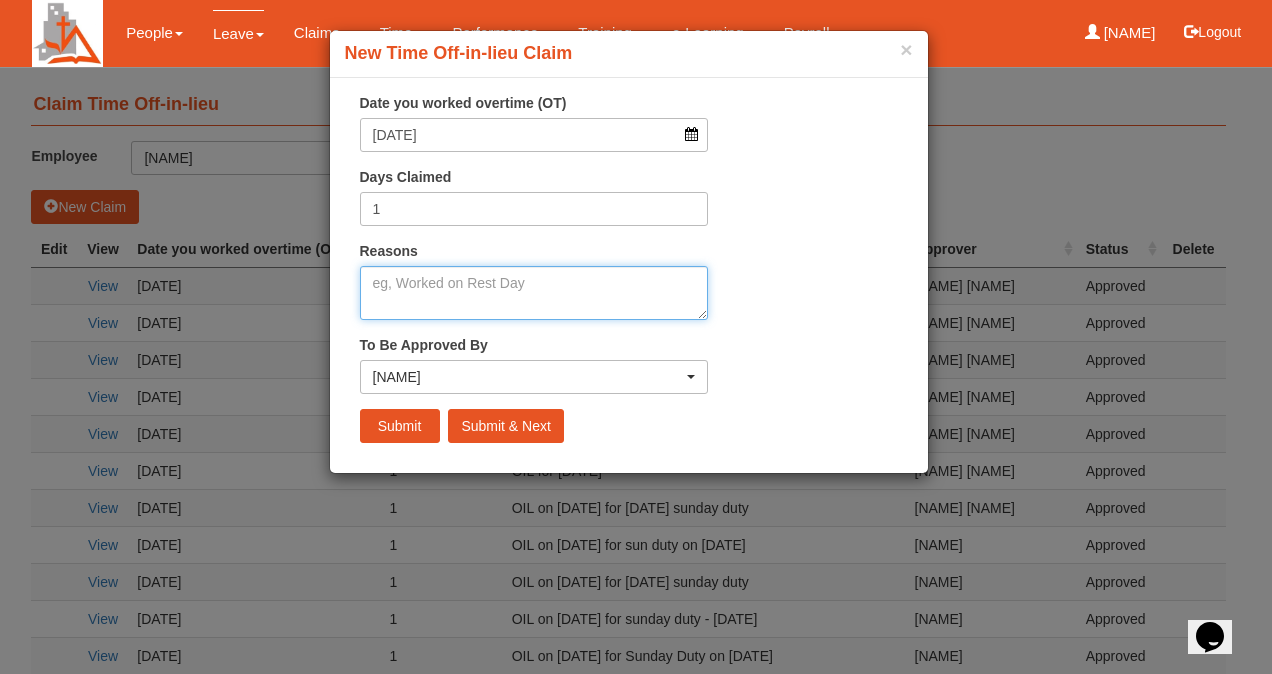 click on "Reasons" at bounding box center (534, 293) 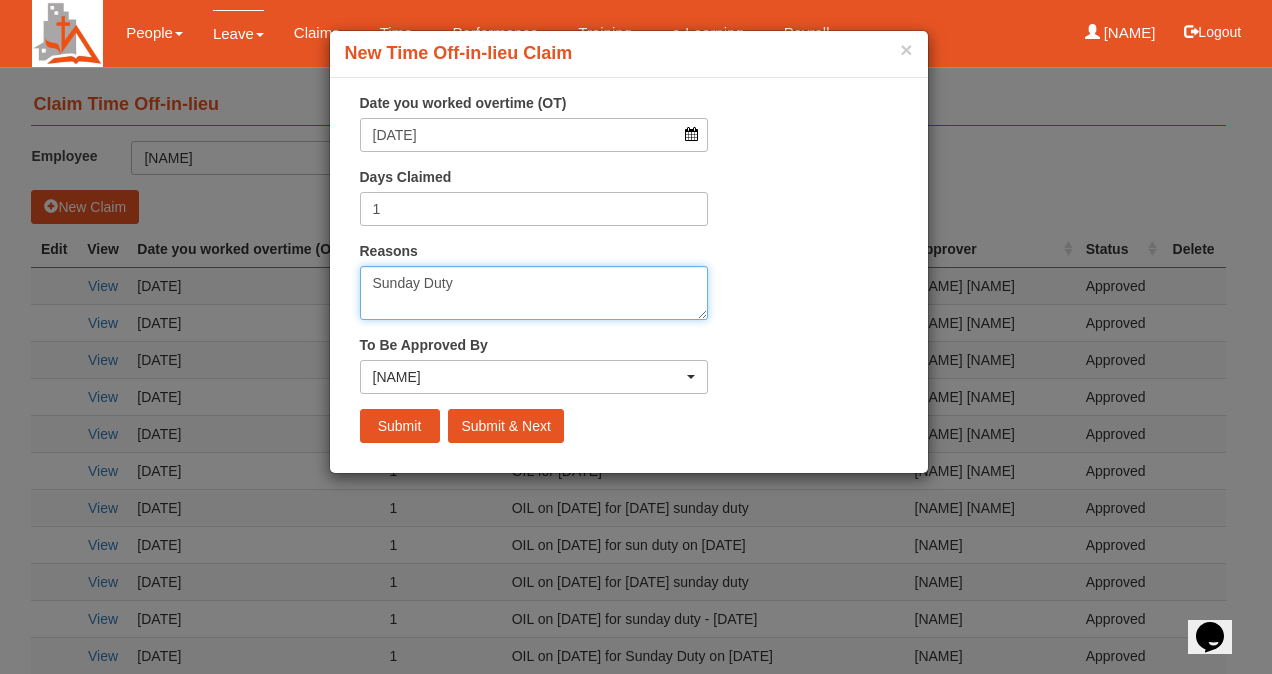 type on "Sunday Duty" 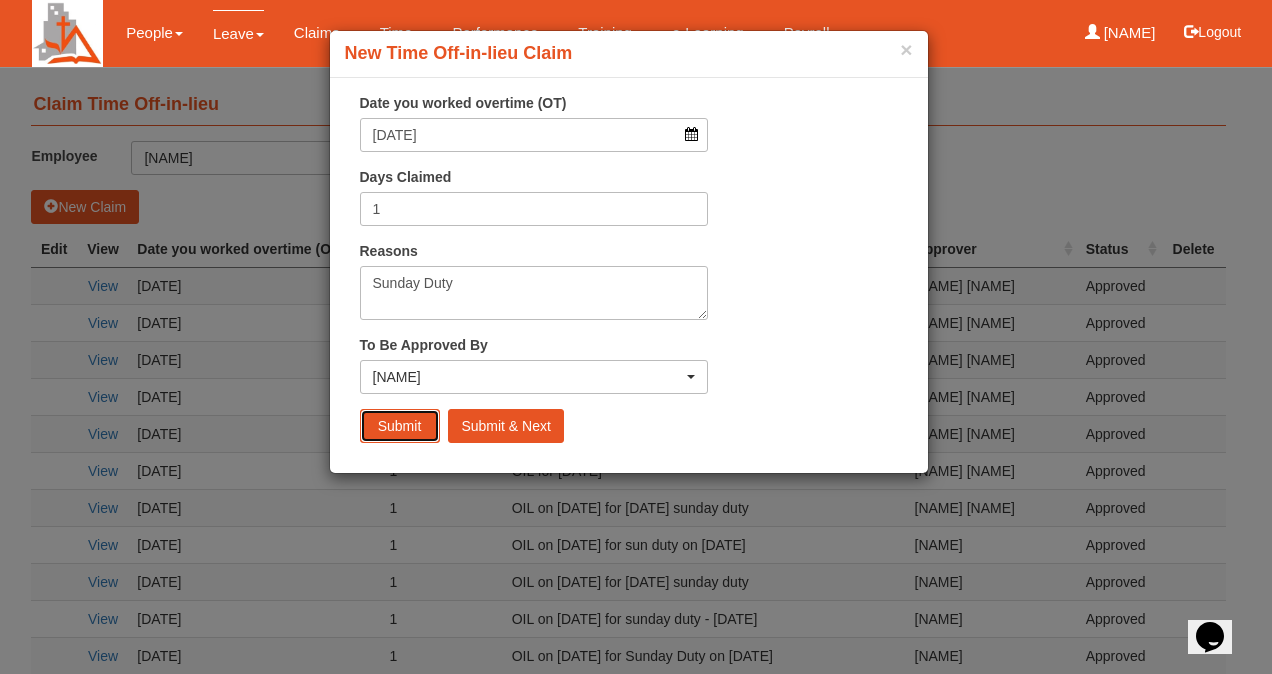 click on "Submit" at bounding box center [400, 426] 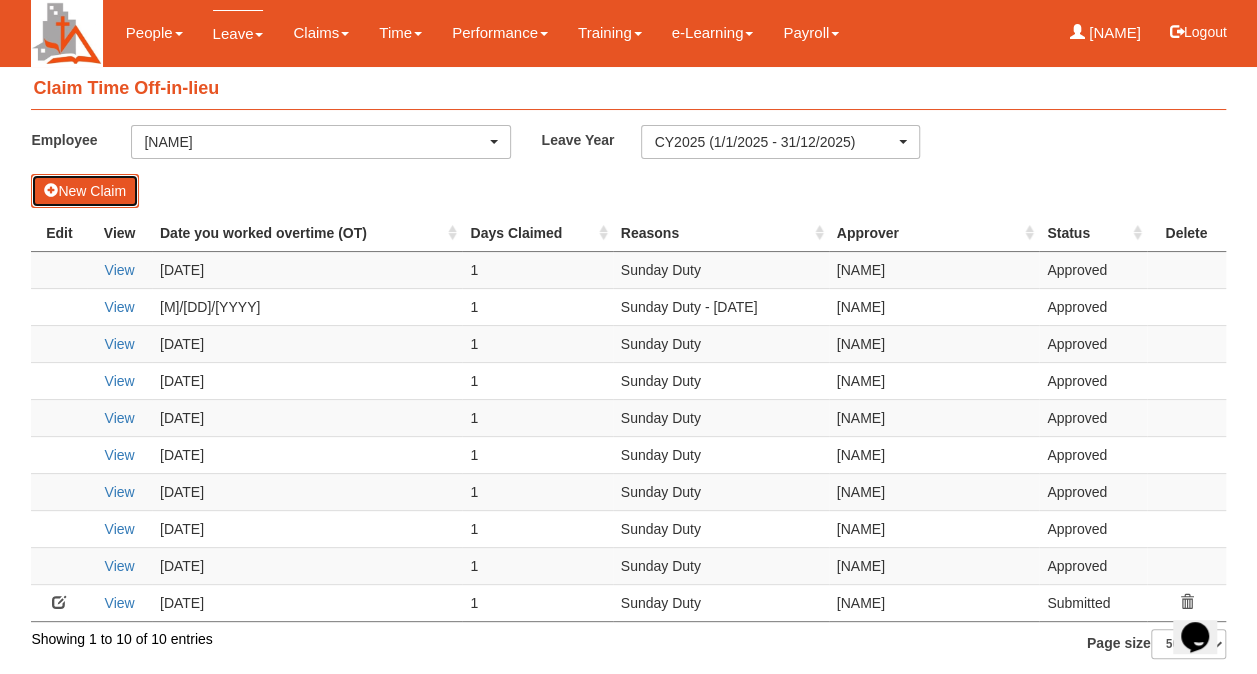 scroll, scrollTop: 0, scrollLeft: 0, axis: both 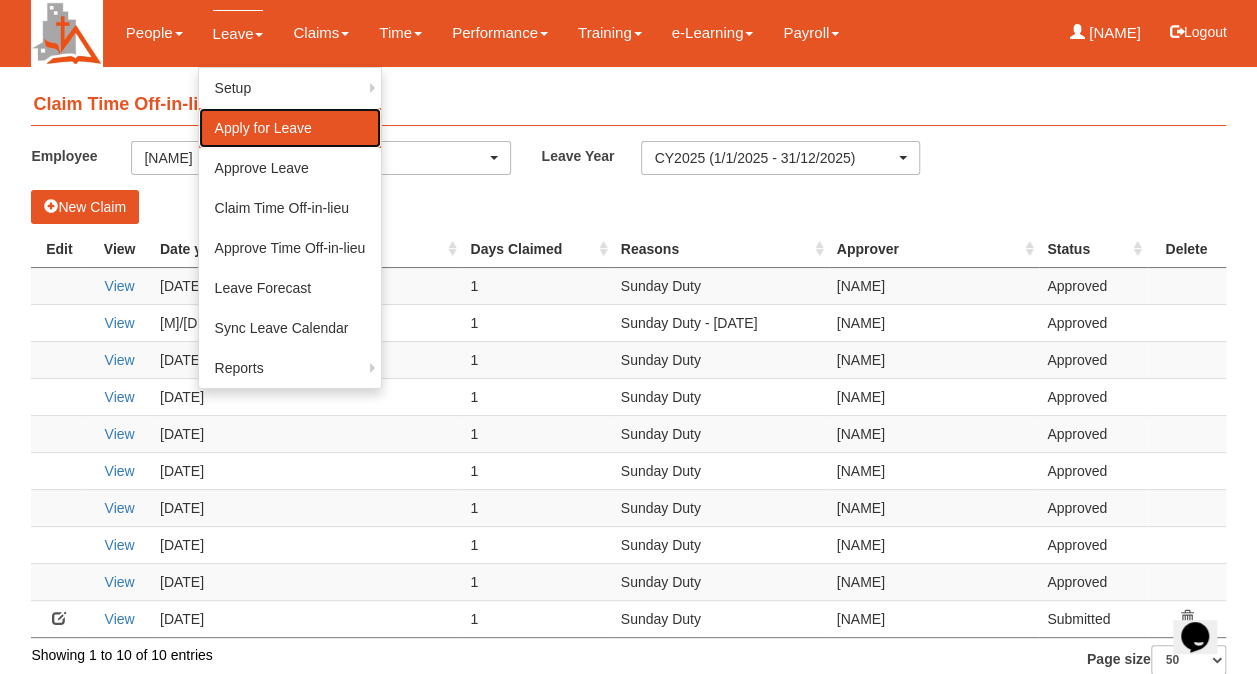 click on "Apply for Leave" at bounding box center (290, 128) 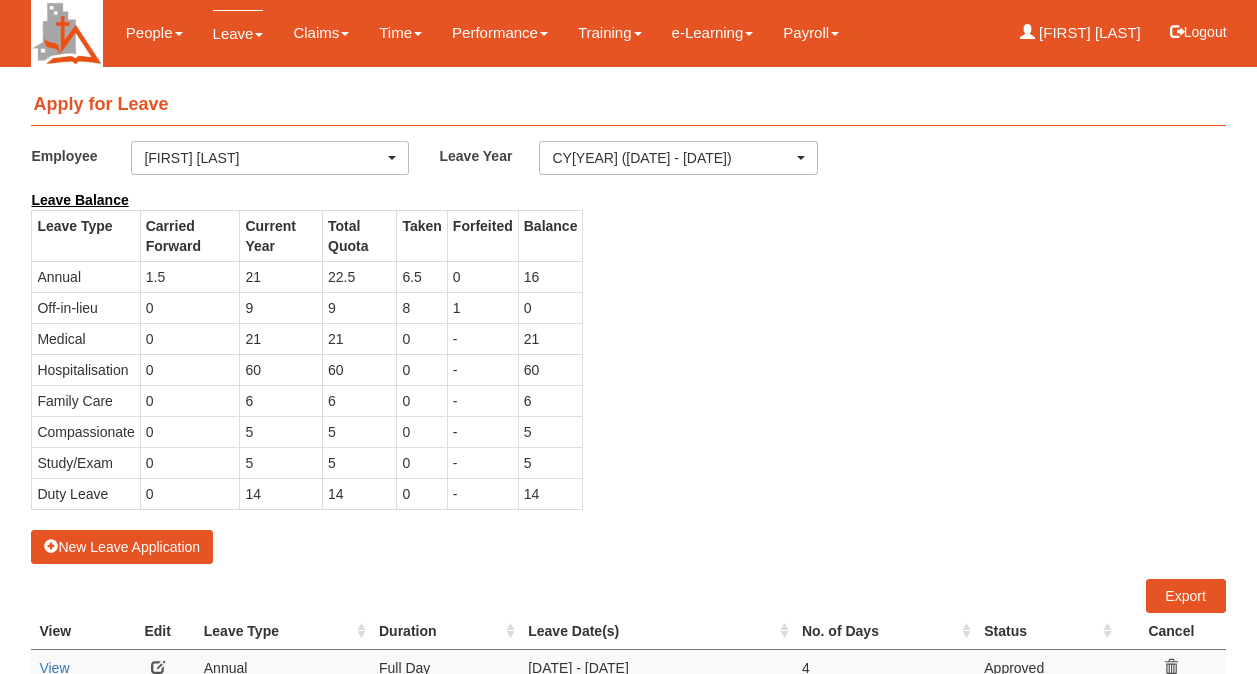 scroll, scrollTop: 0, scrollLeft: 0, axis: both 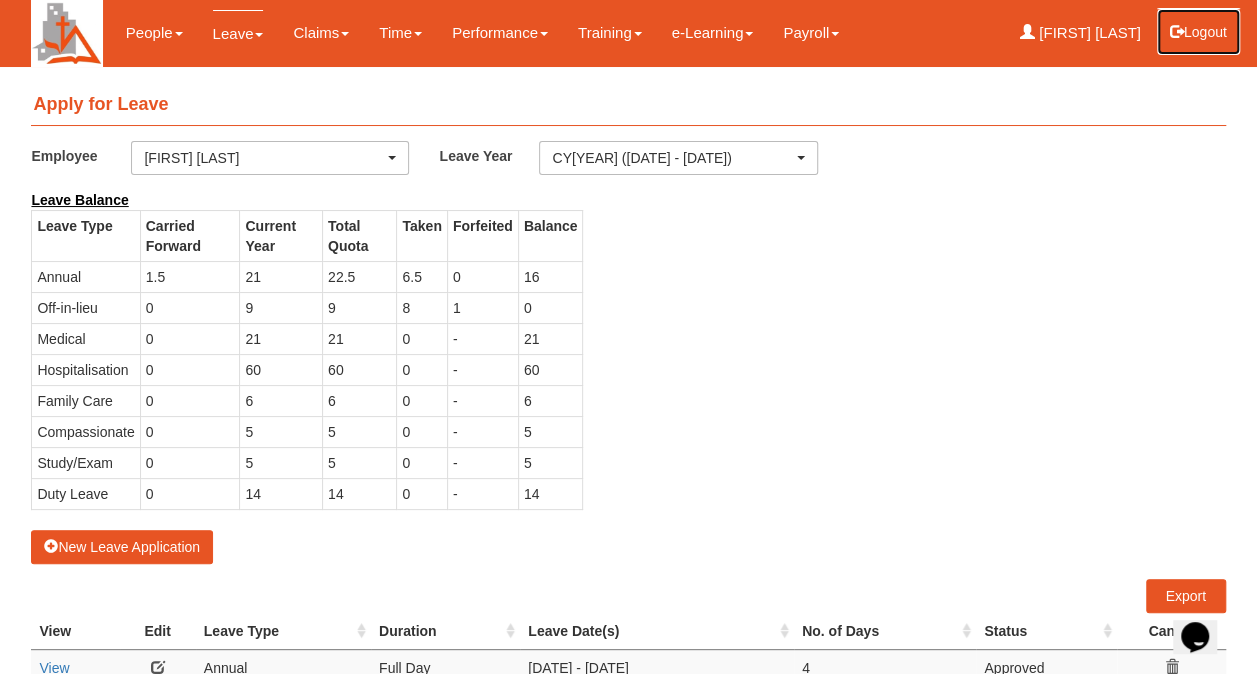 click on "Logout" at bounding box center [1198, 32] 